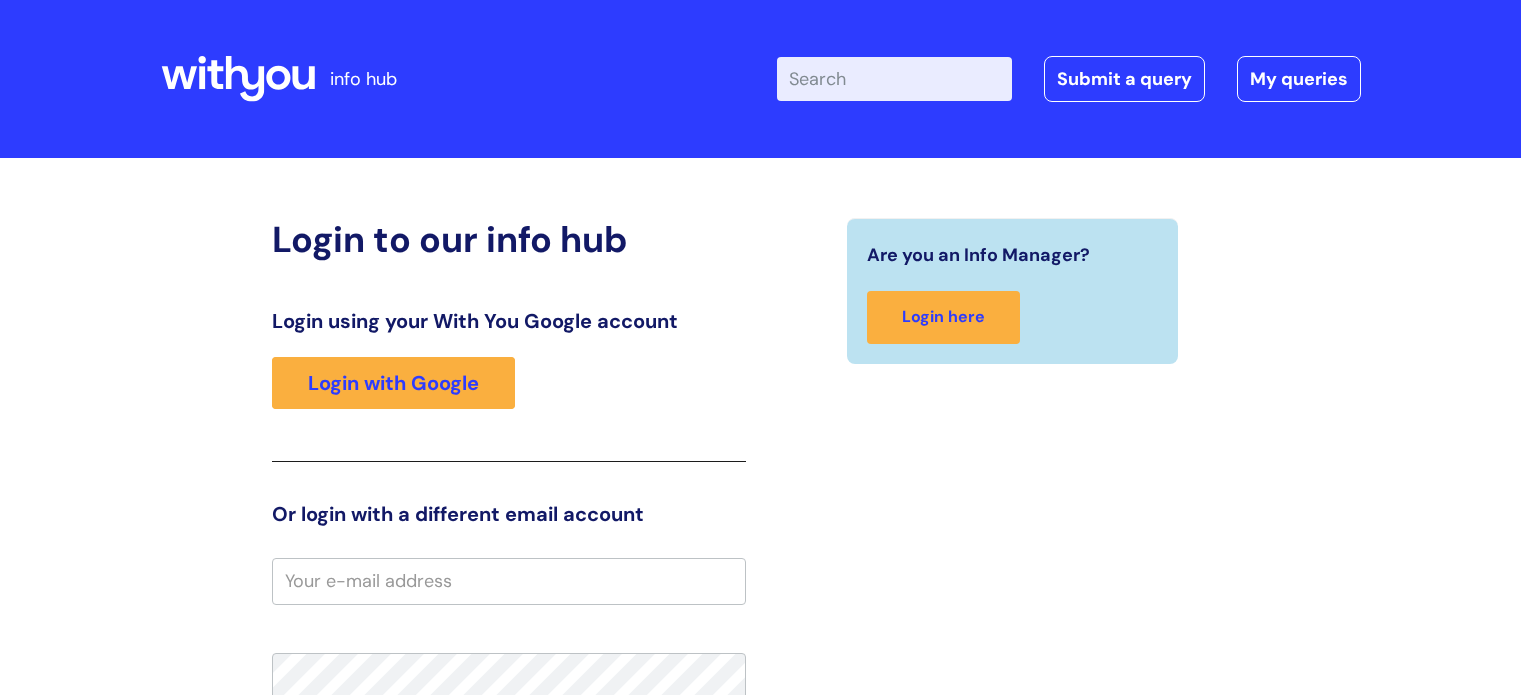 scroll, scrollTop: 0, scrollLeft: 0, axis: both 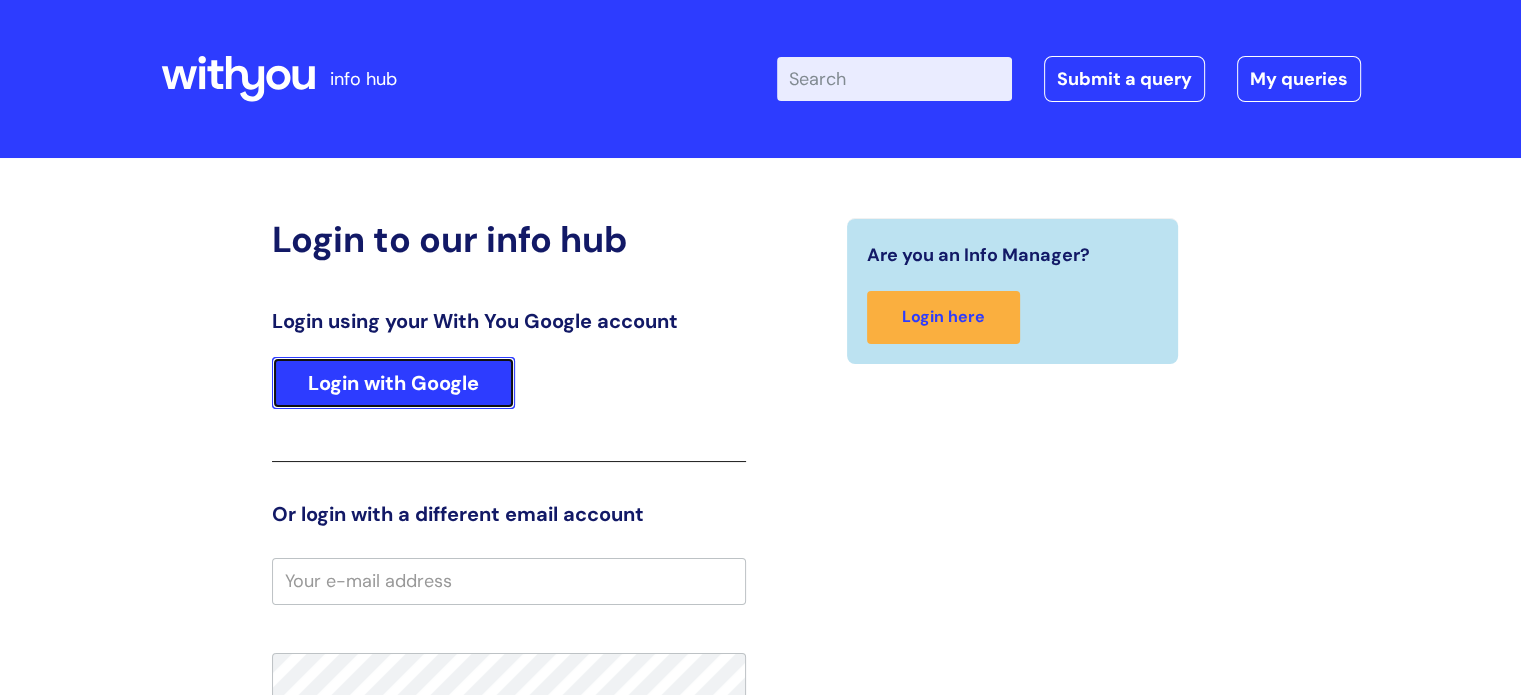 click on "Login with Google" at bounding box center (393, 383) 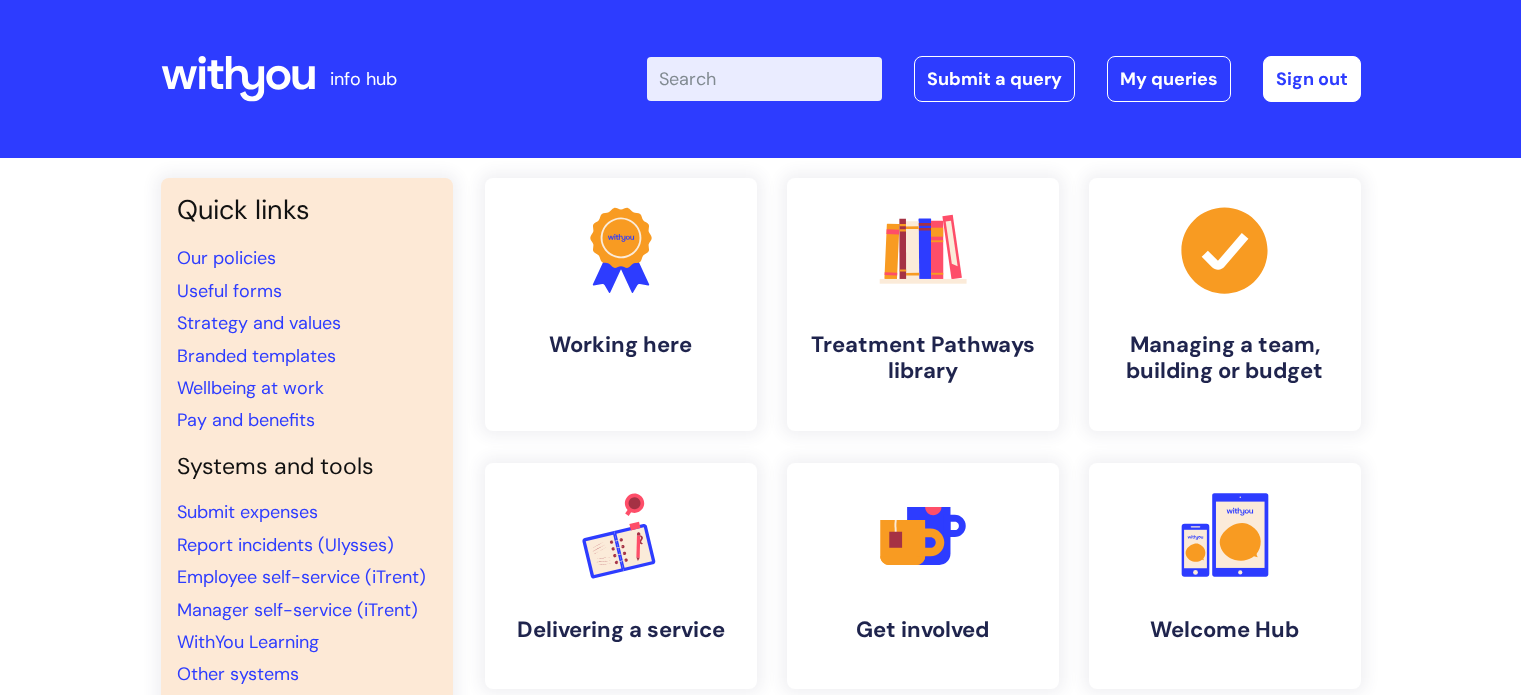 scroll, scrollTop: 0, scrollLeft: 0, axis: both 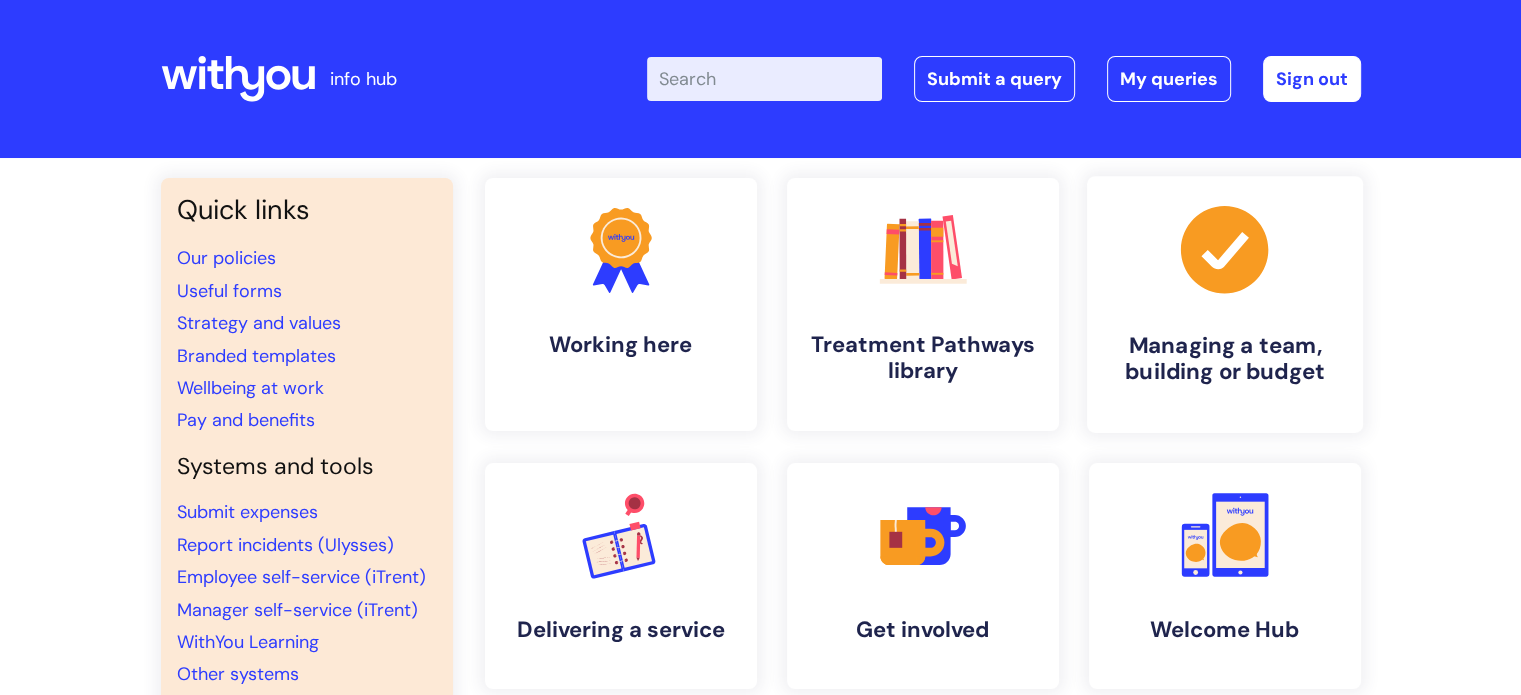 click on ".cls-1{fill:#a53144;stroke-width:0px;}
Managing a team, building or budget" at bounding box center [1224, 304] 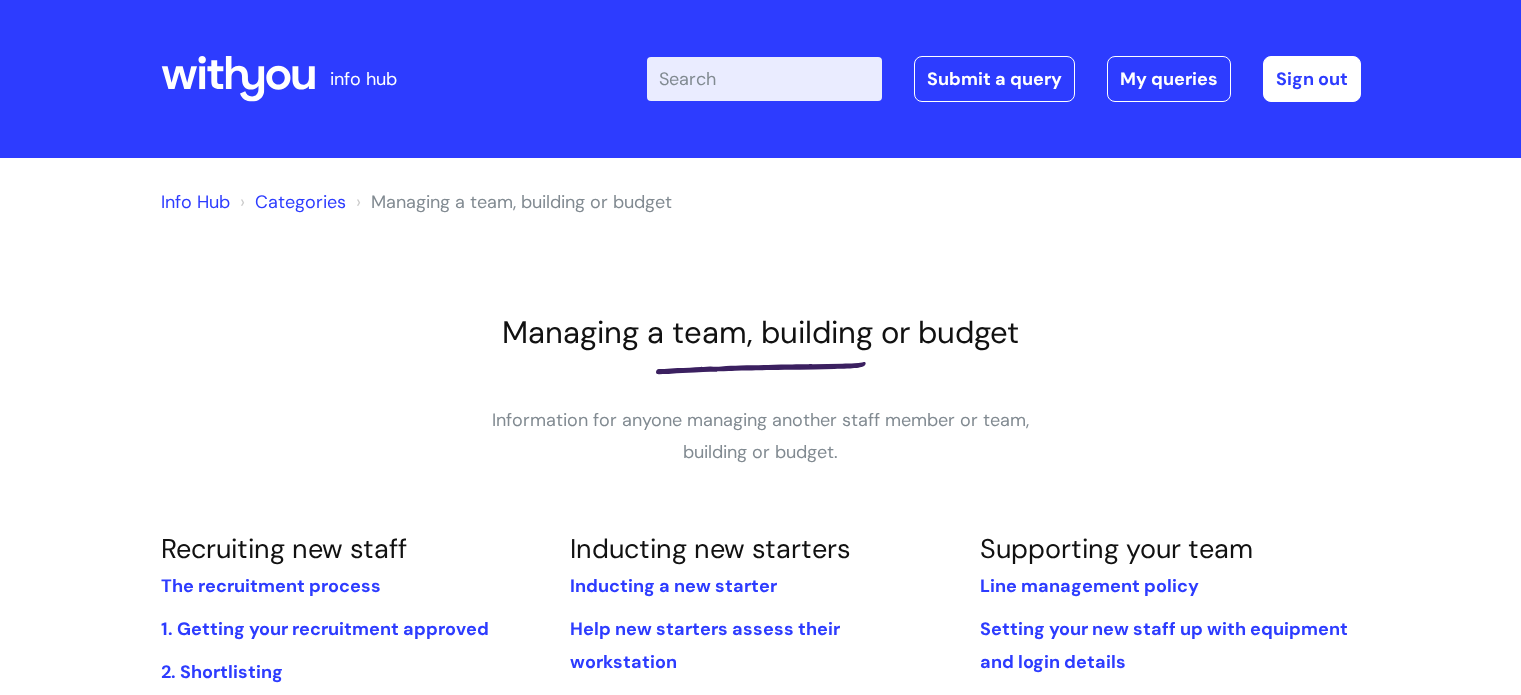 scroll, scrollTop: 0, scrollLeft: 0, axis: both 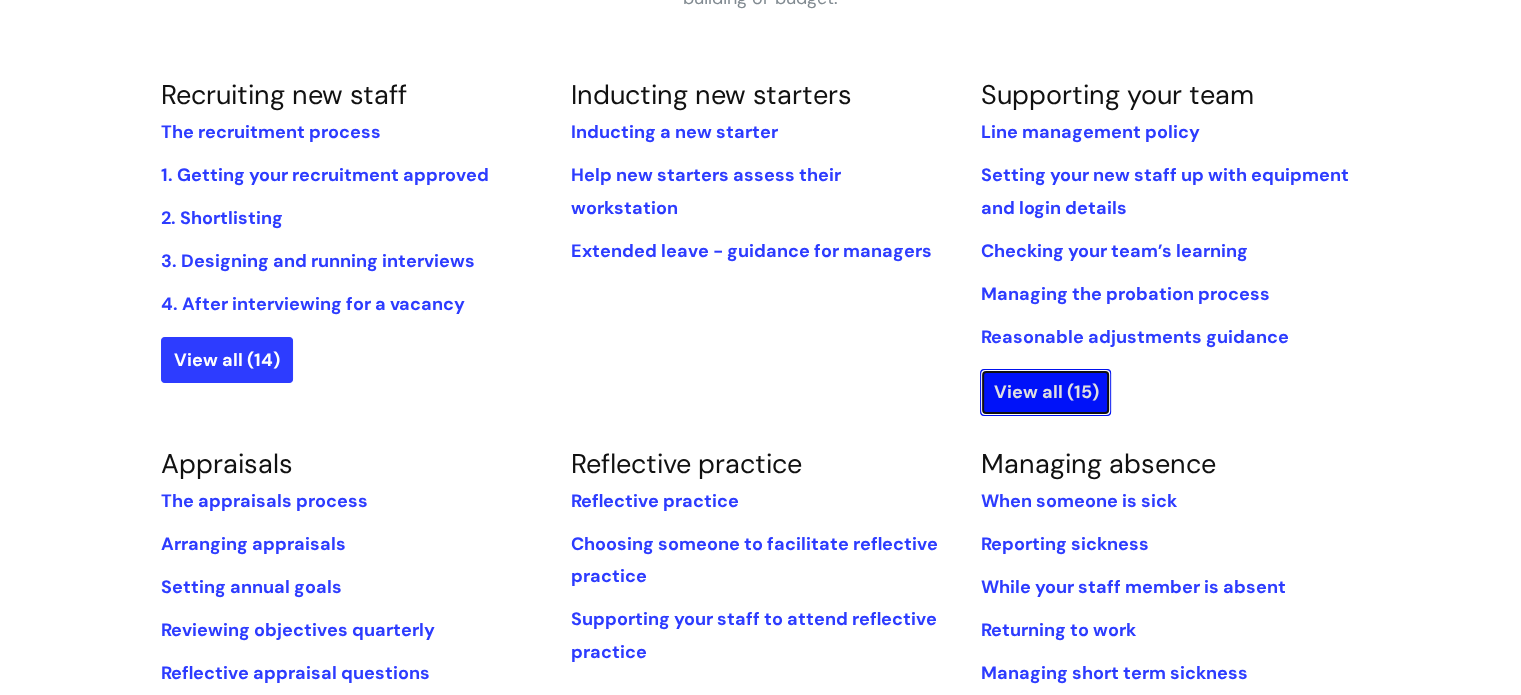 click on "View all (15)" at bounding box center (1045, 392) 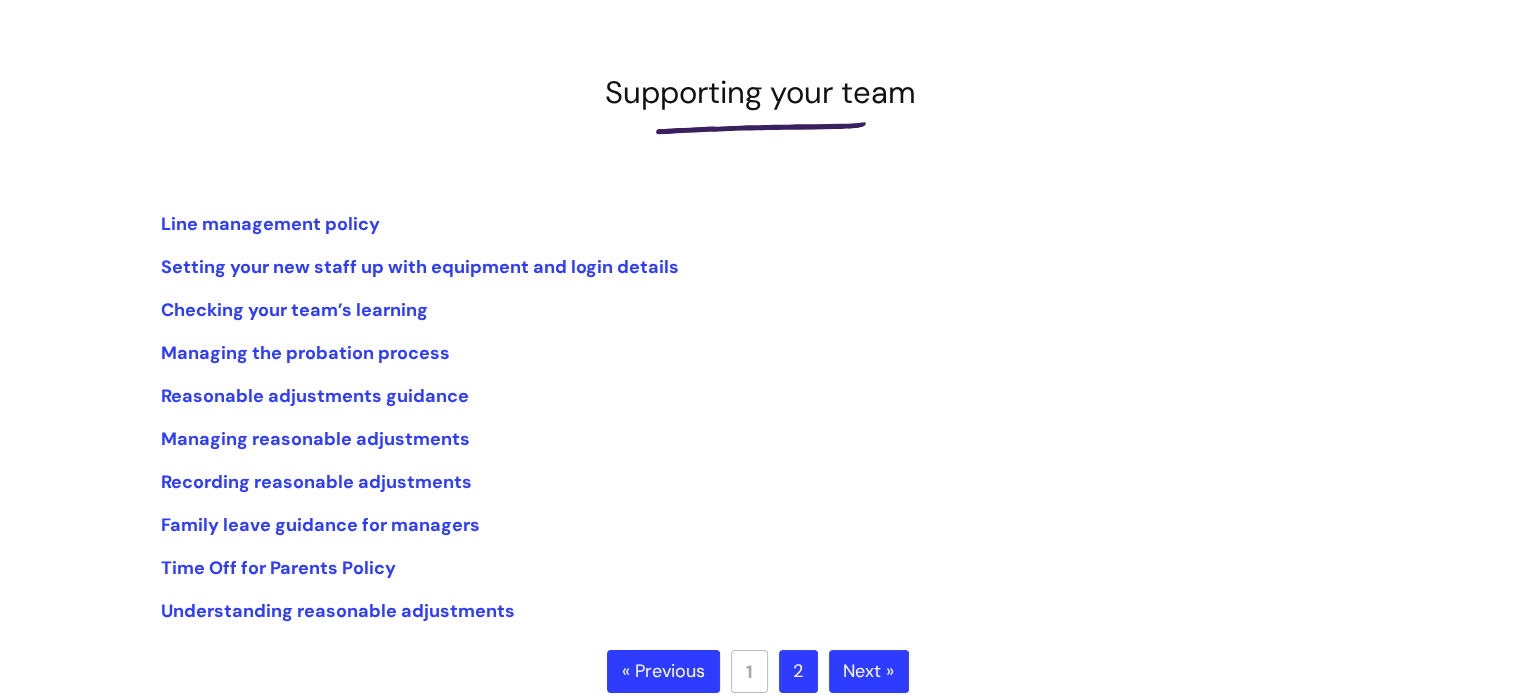 scroll, scrollTop: 280, scrollLeft: 0, axis: vertical 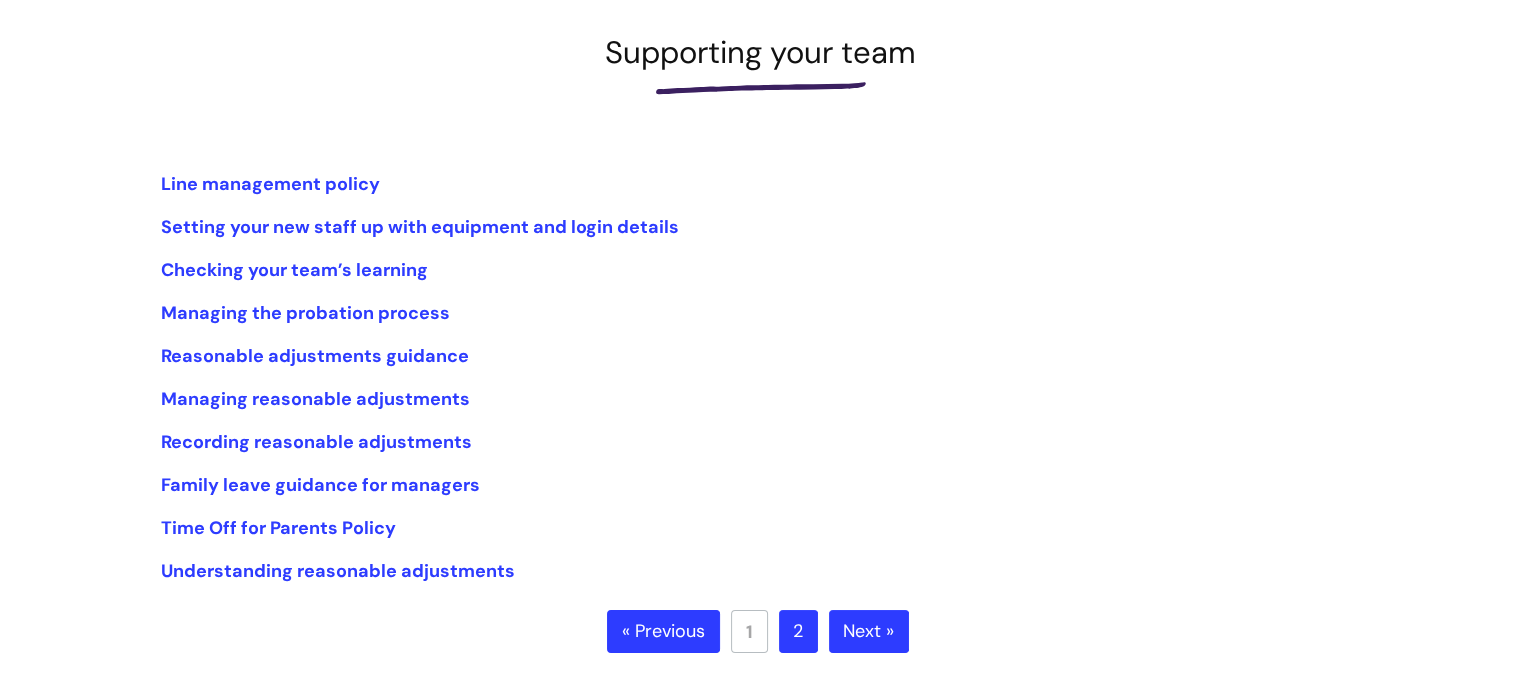 click on "Next »" at bounding box center (869, 632) 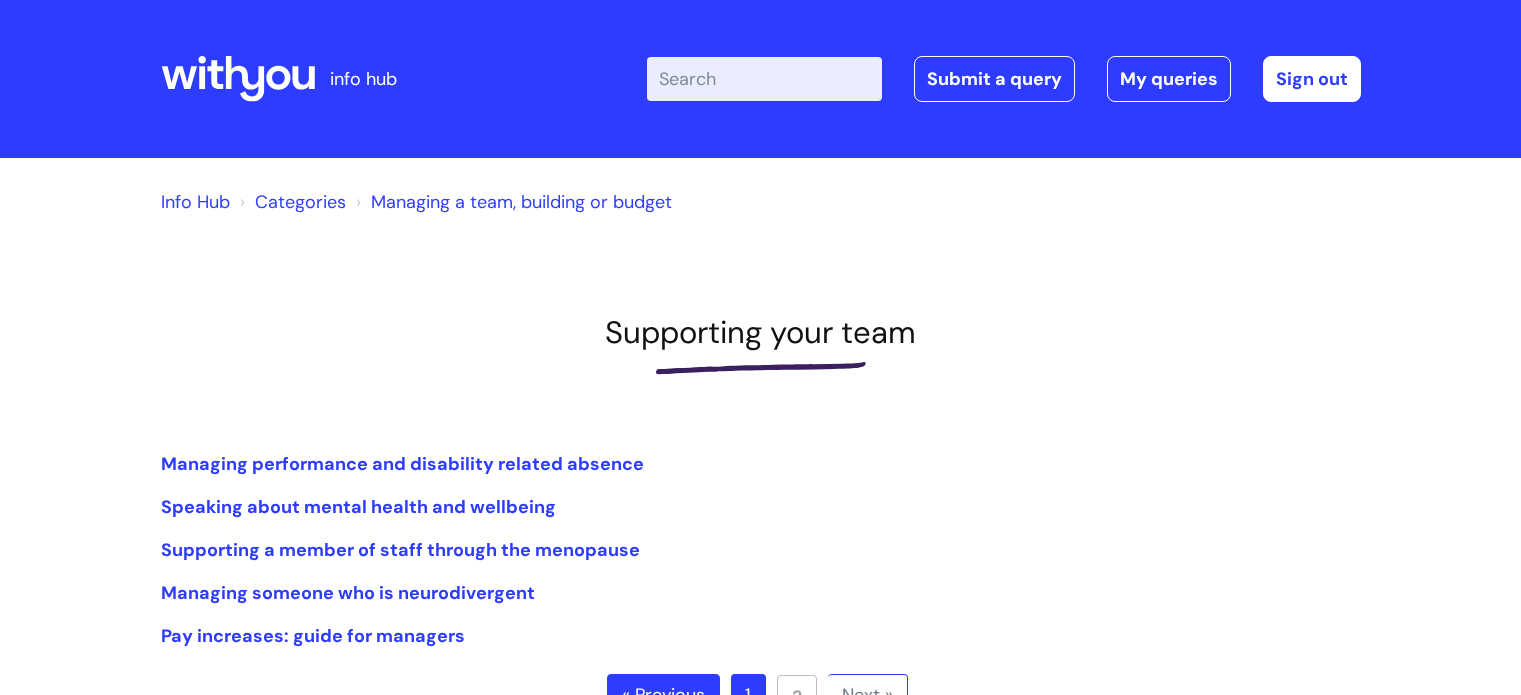 scroll, scrollTop: 0, scrollLeft: 0, axis: both 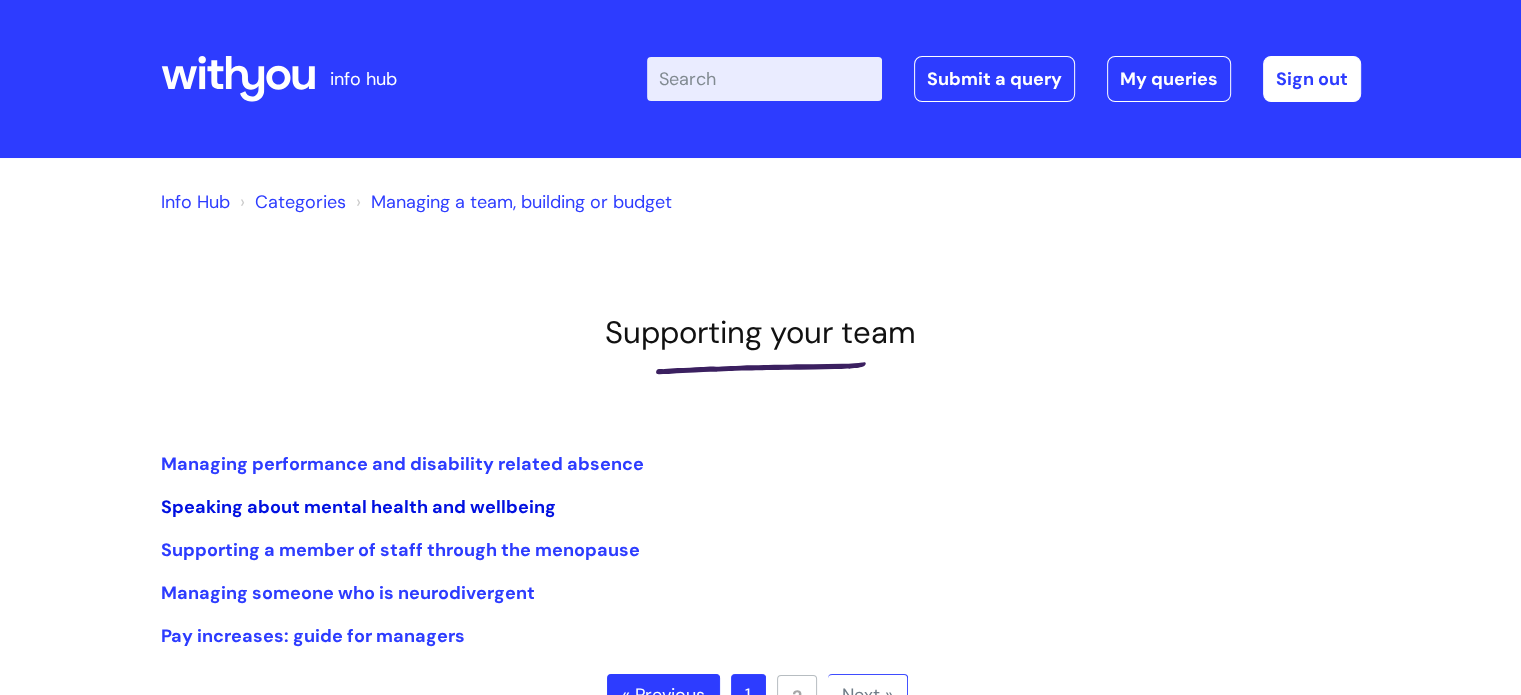 click on "Speaking about mental health and wellbeing" at bounding box center (358, 507) 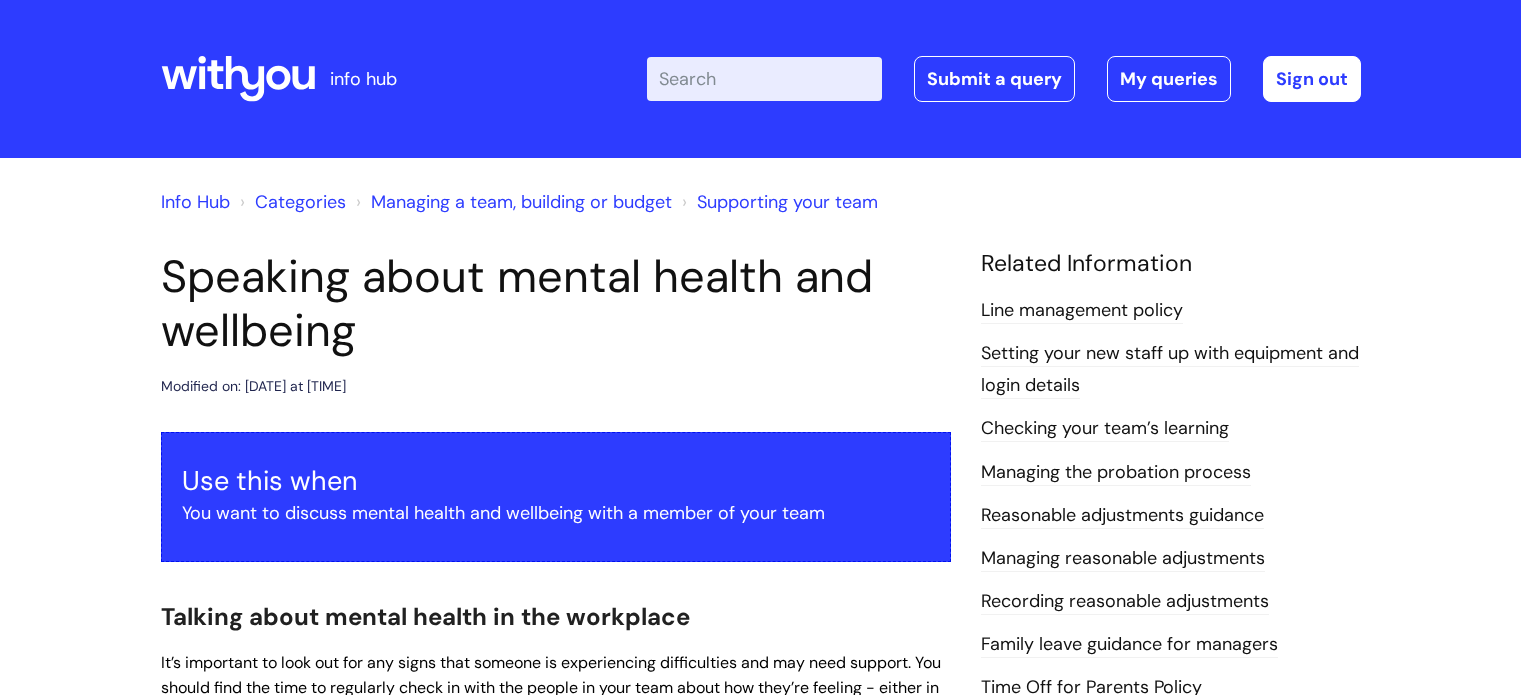 scroll, scrollTop: 0, scrollLeft: 0, axis: both 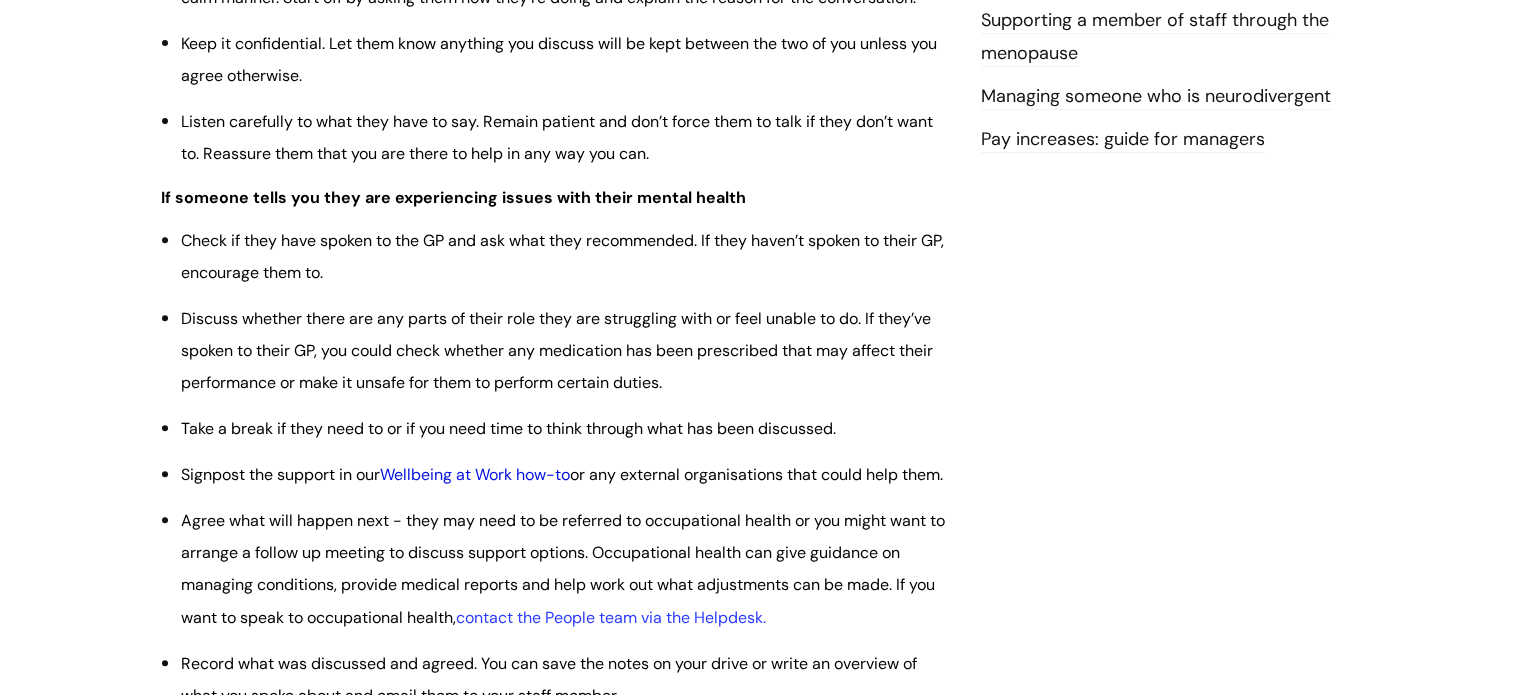 click on "Wellbeing at Work how-to" at bounding box center [475, 474] 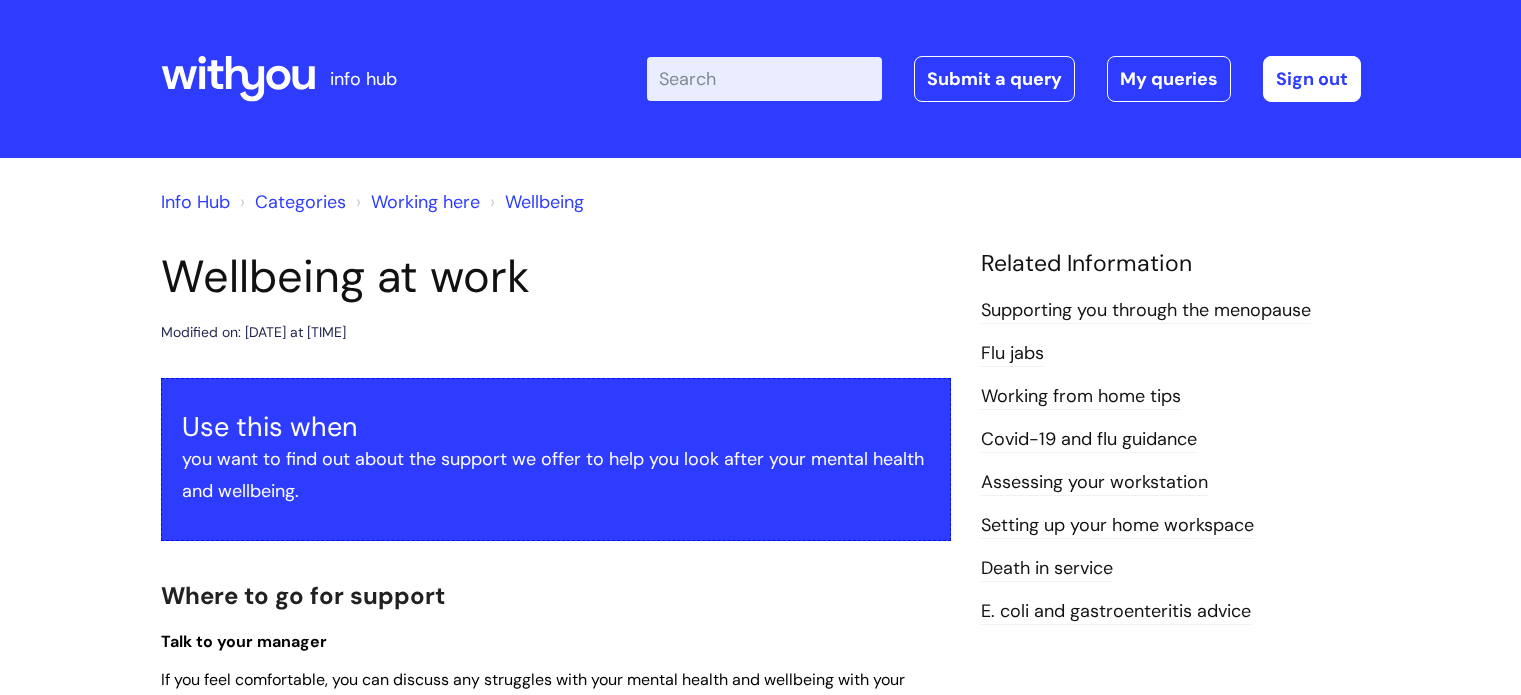 scroll, scrollTop: 0, scrollLeft: 0, axis: both 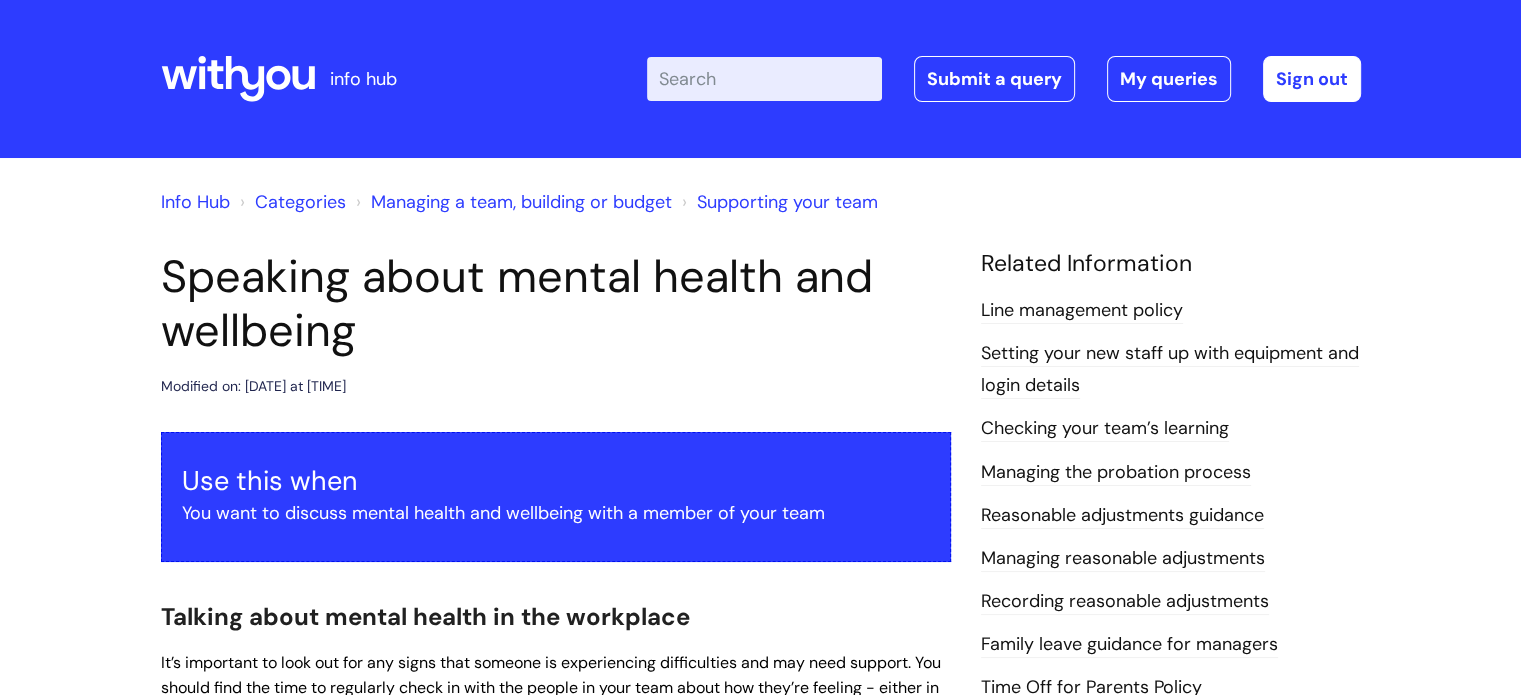 click on "Managing a team, building or budget" at bounding box center [521, 202] 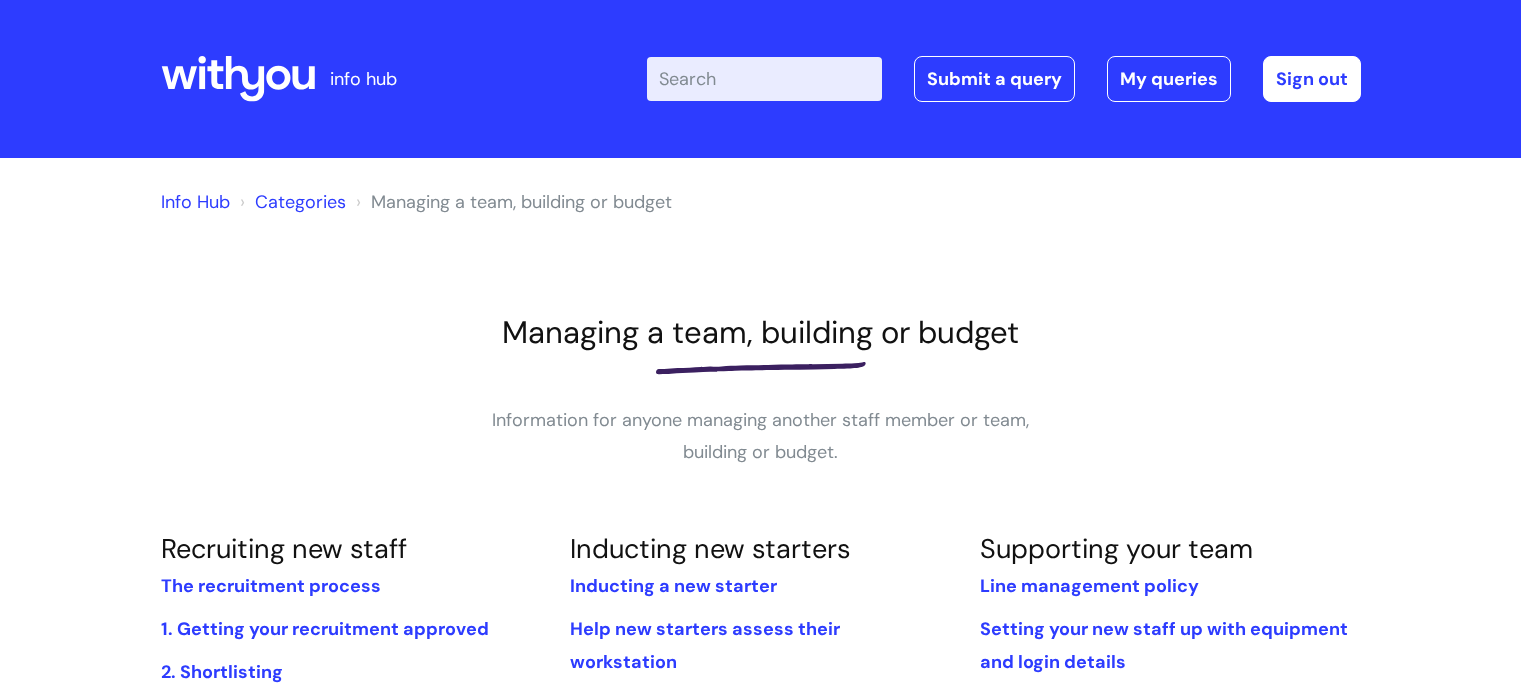scroll, scrollTop: 0, scrollLeft: 0, axis: both 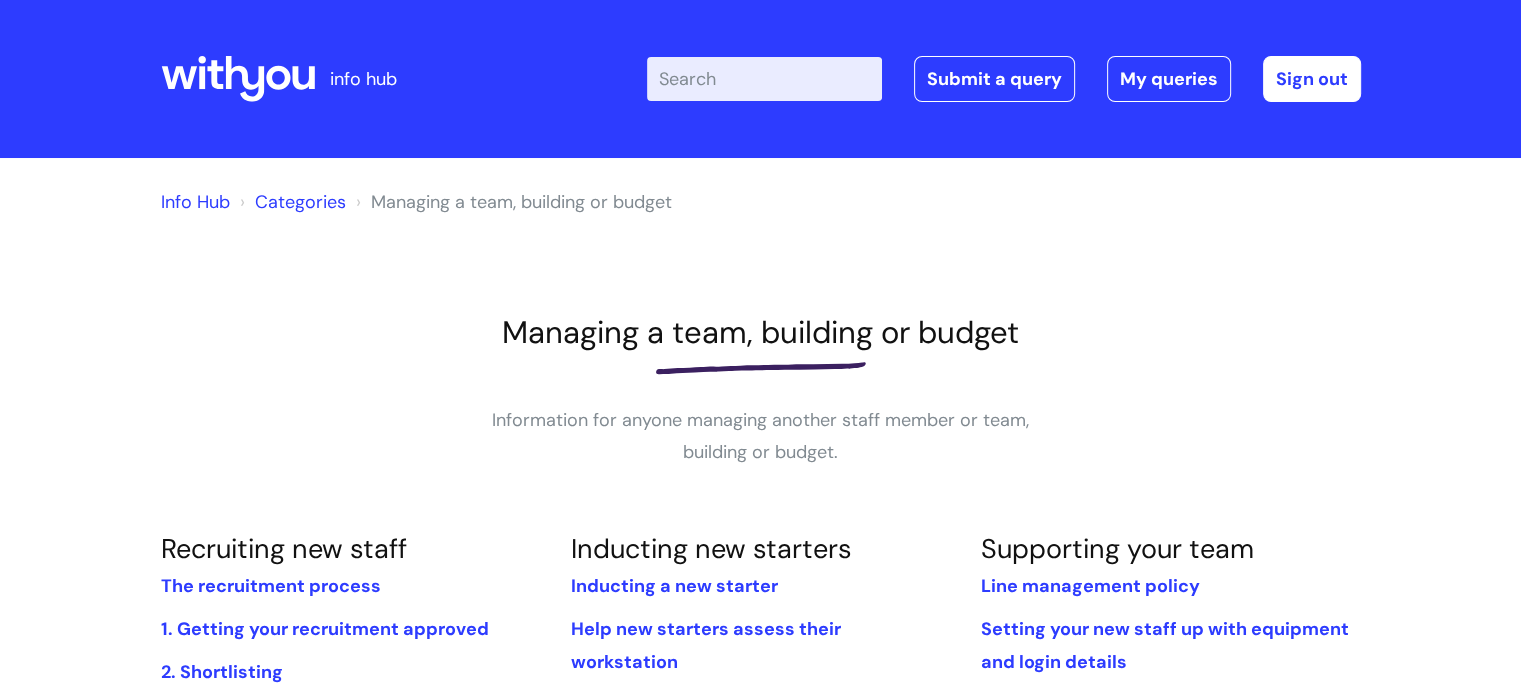 click on "Enter your search term here..." at bounding box center [764, 79] 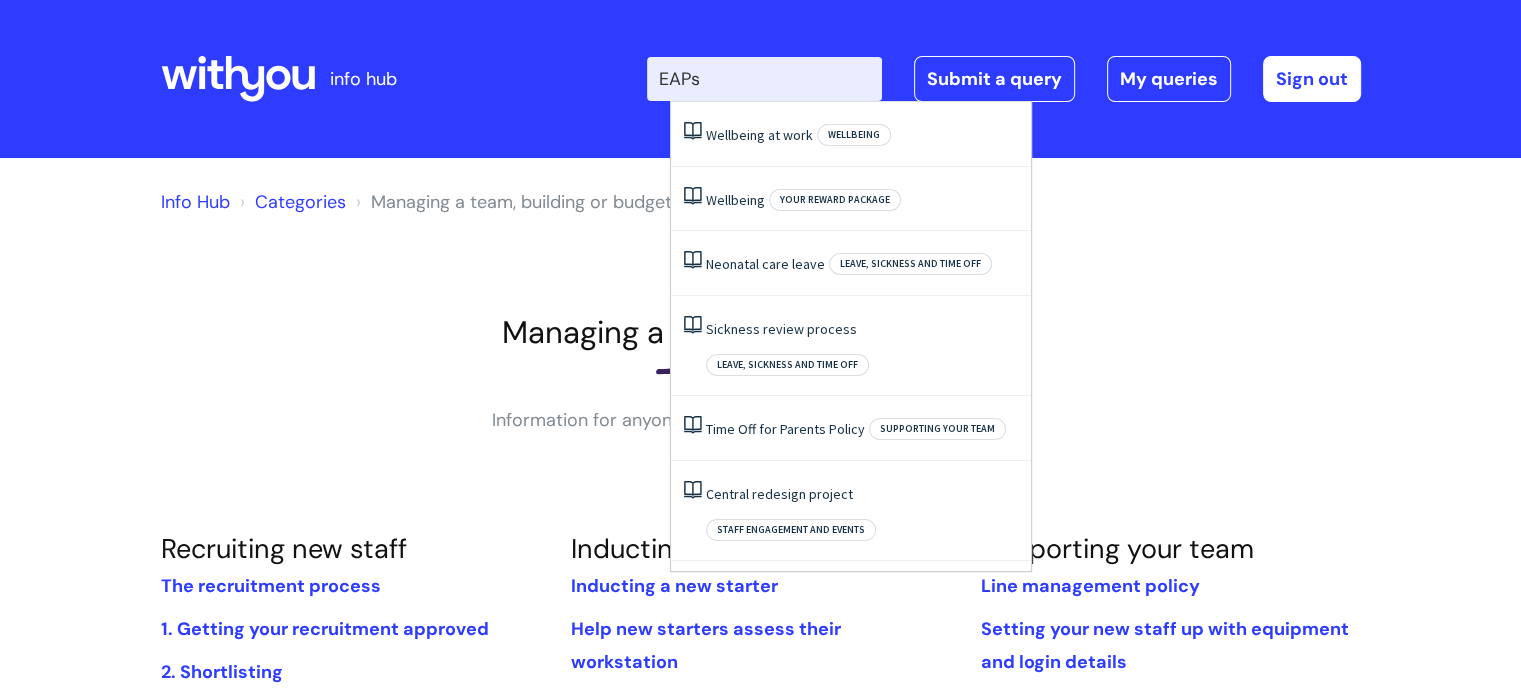 type on "EAPs" 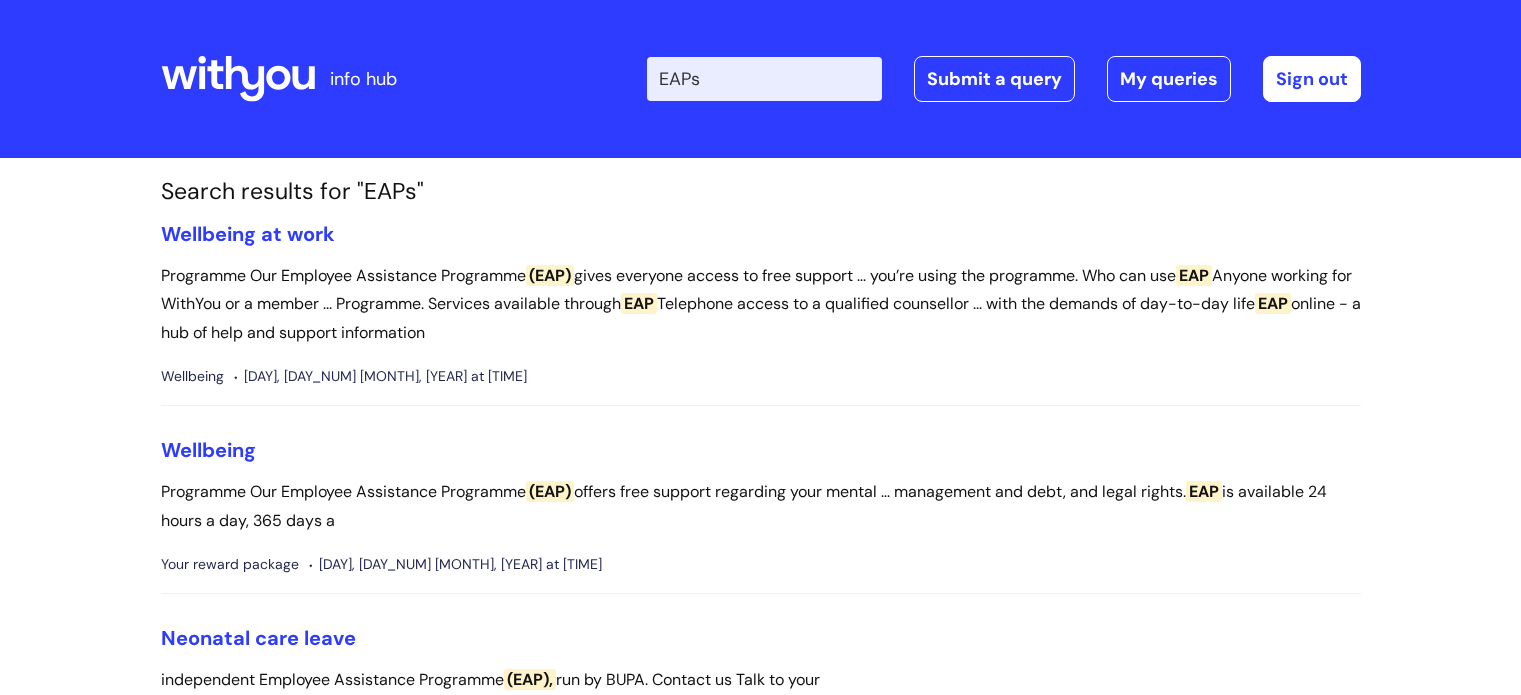 scroll, scrollTop: 0, scrollLeft: 0, axis: both 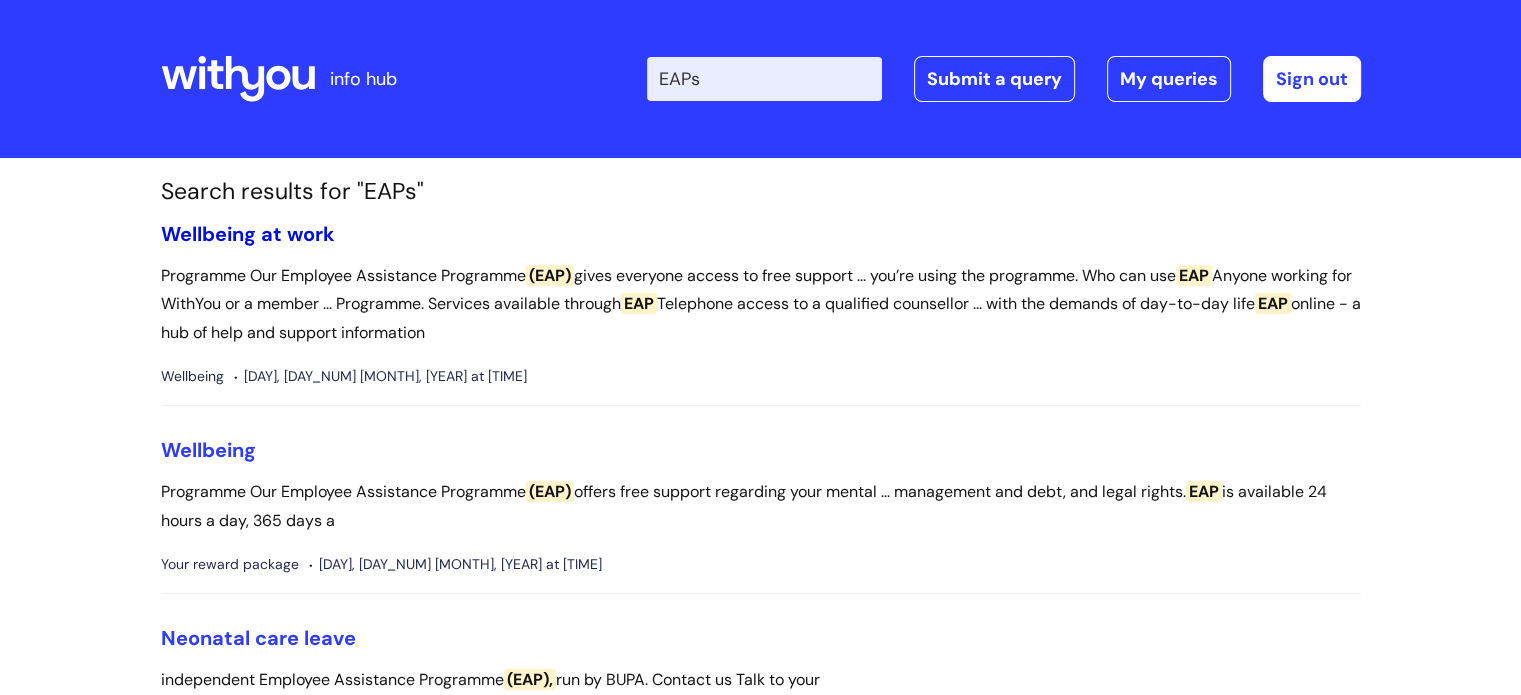 click on "Wellbeing at work" at bounding box center (248, 234) 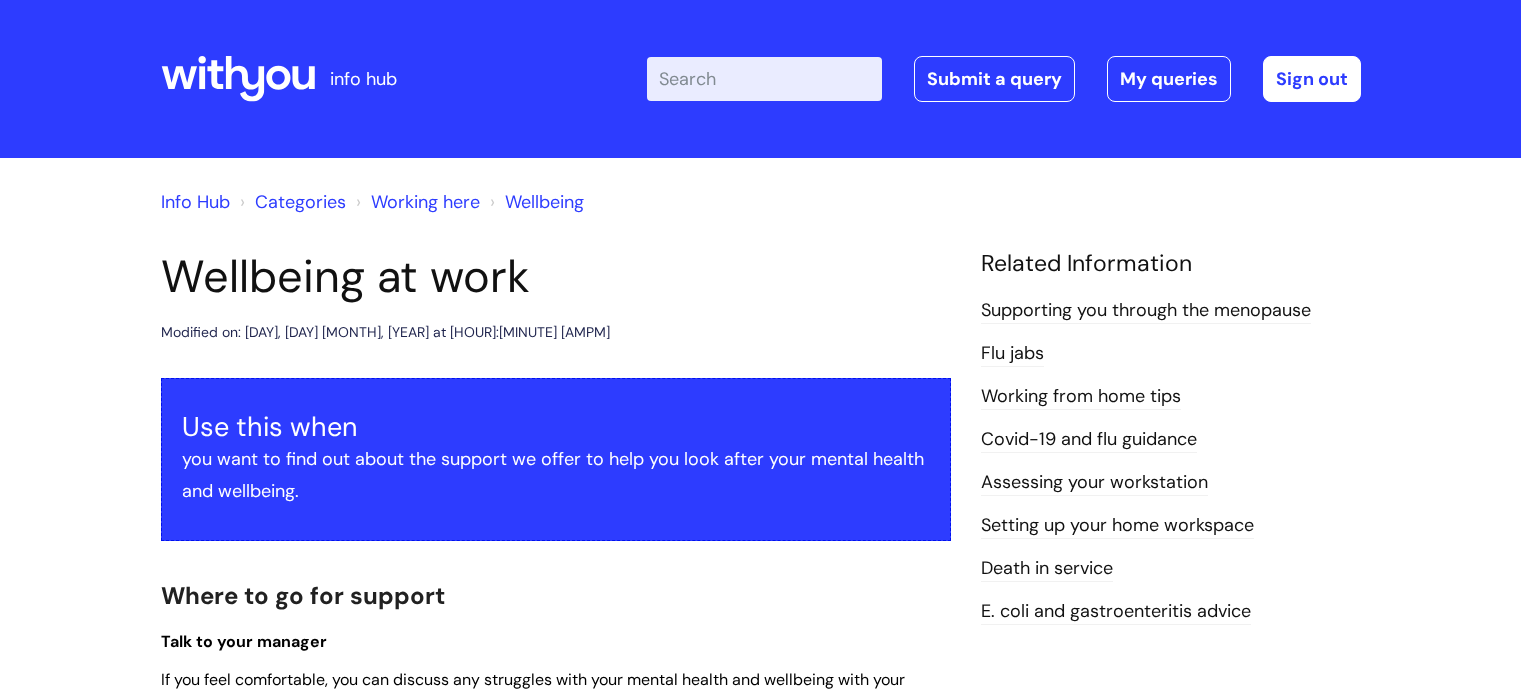 scroll, scrollTop: 0, scrollLeft: 0, axis: both 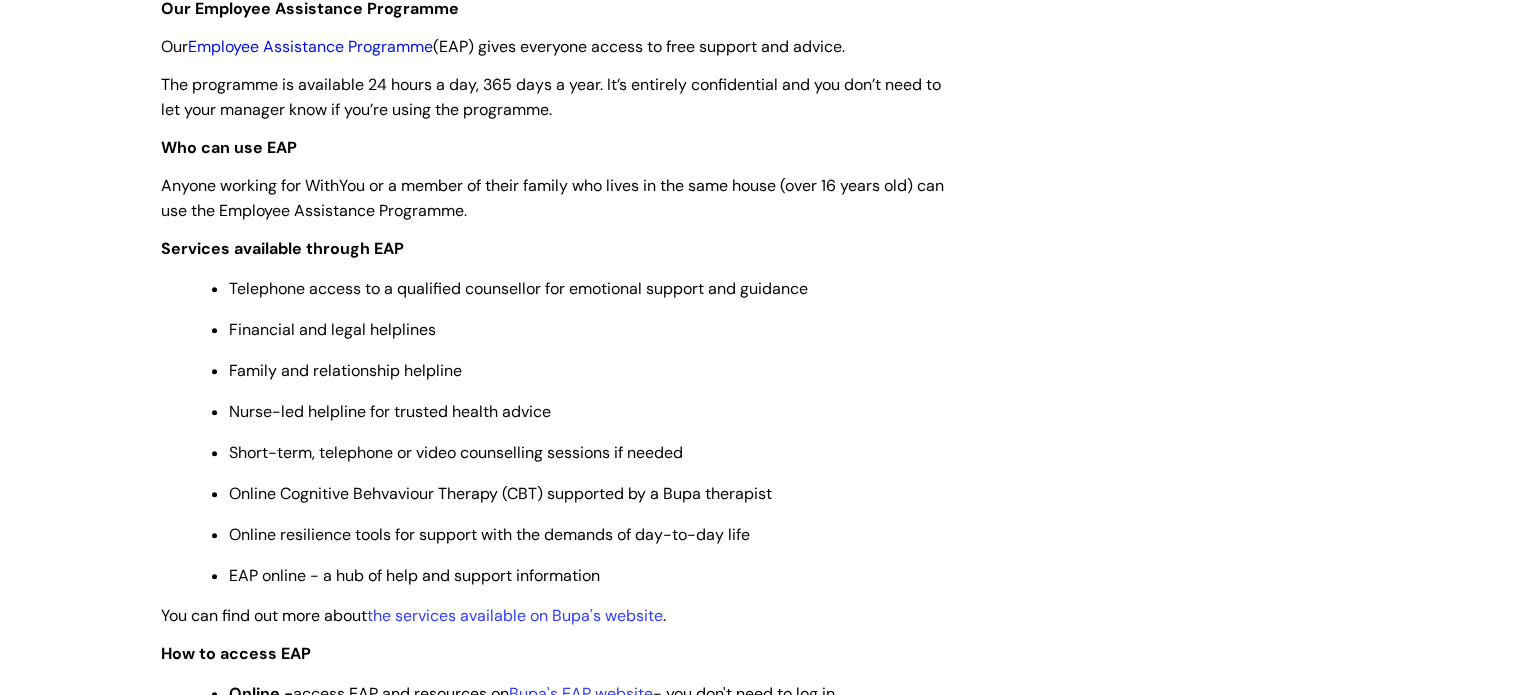 click on "Employee Assistance Programme" at bounding box center (310, 46) 